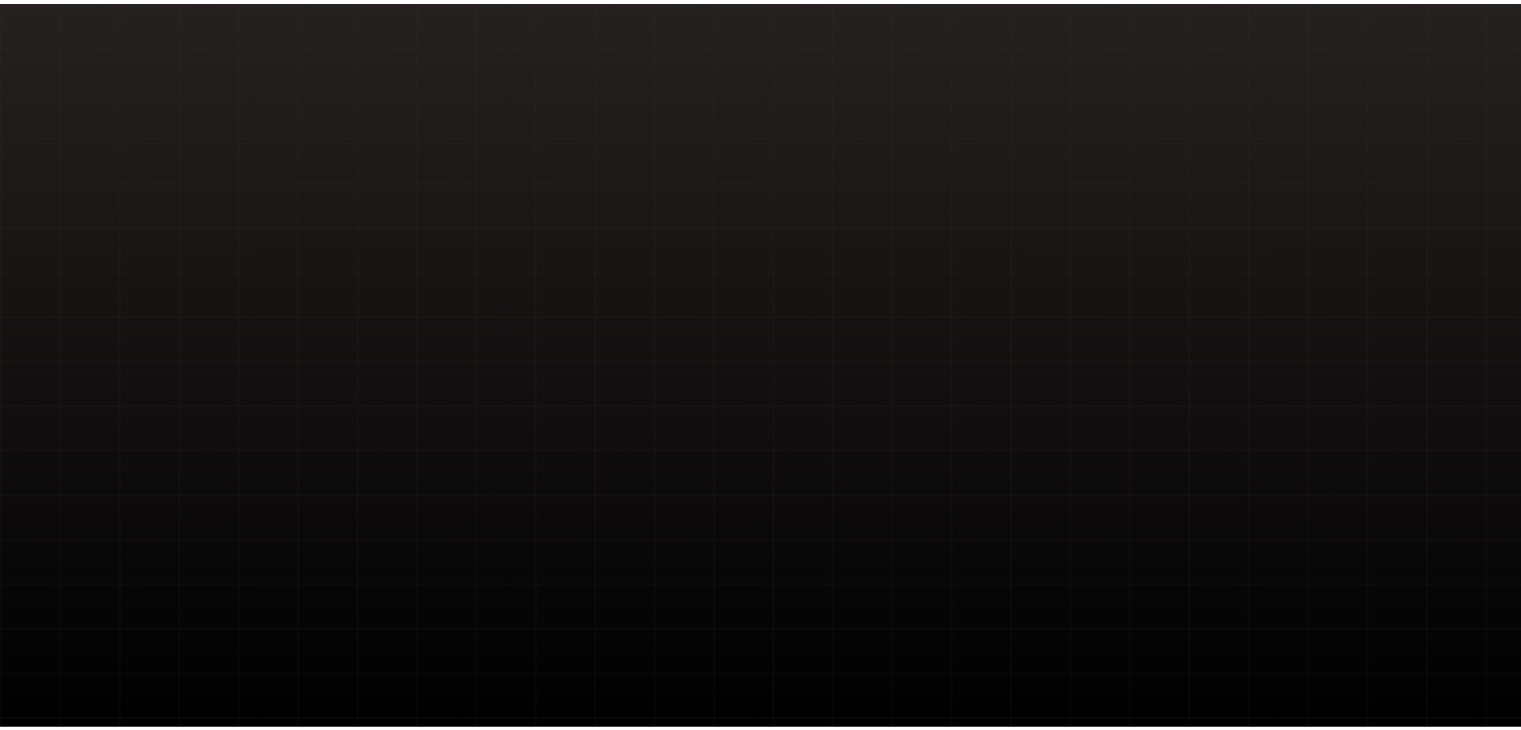 scroll, scrollTop: 0, scrollLeft: 0, axis: both 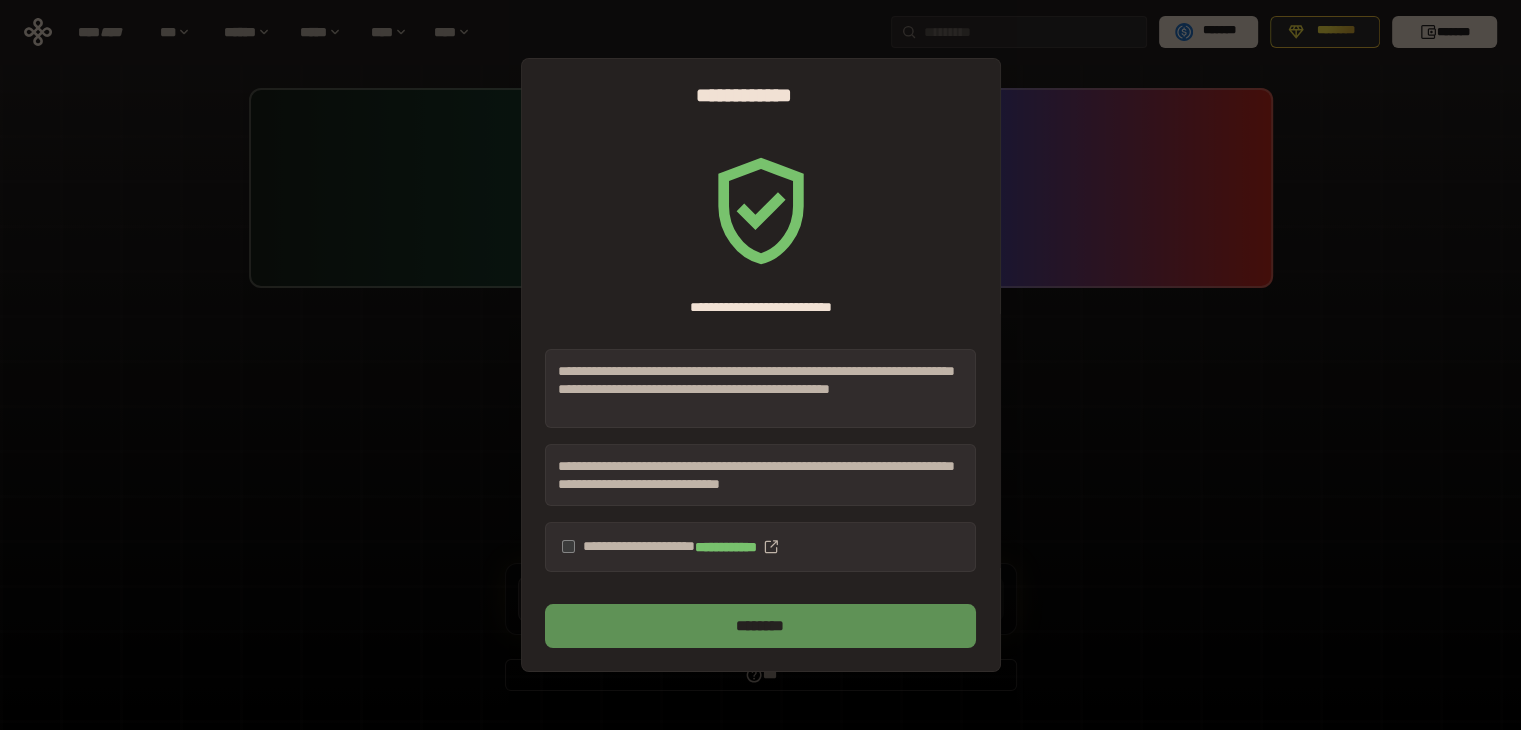 click on "********" at bounding box center (760, 626) 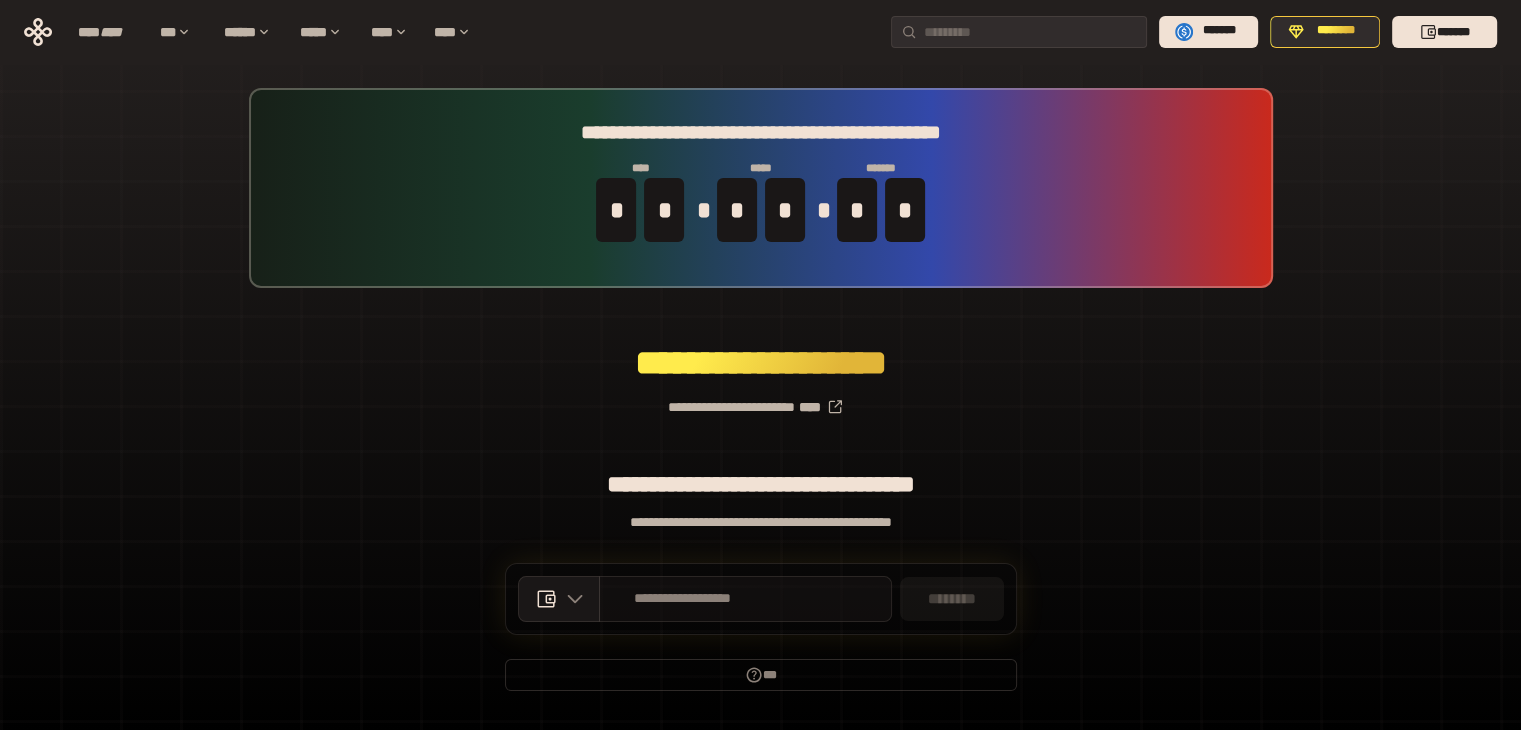 click on "**********" at bounding box center (745, 599) 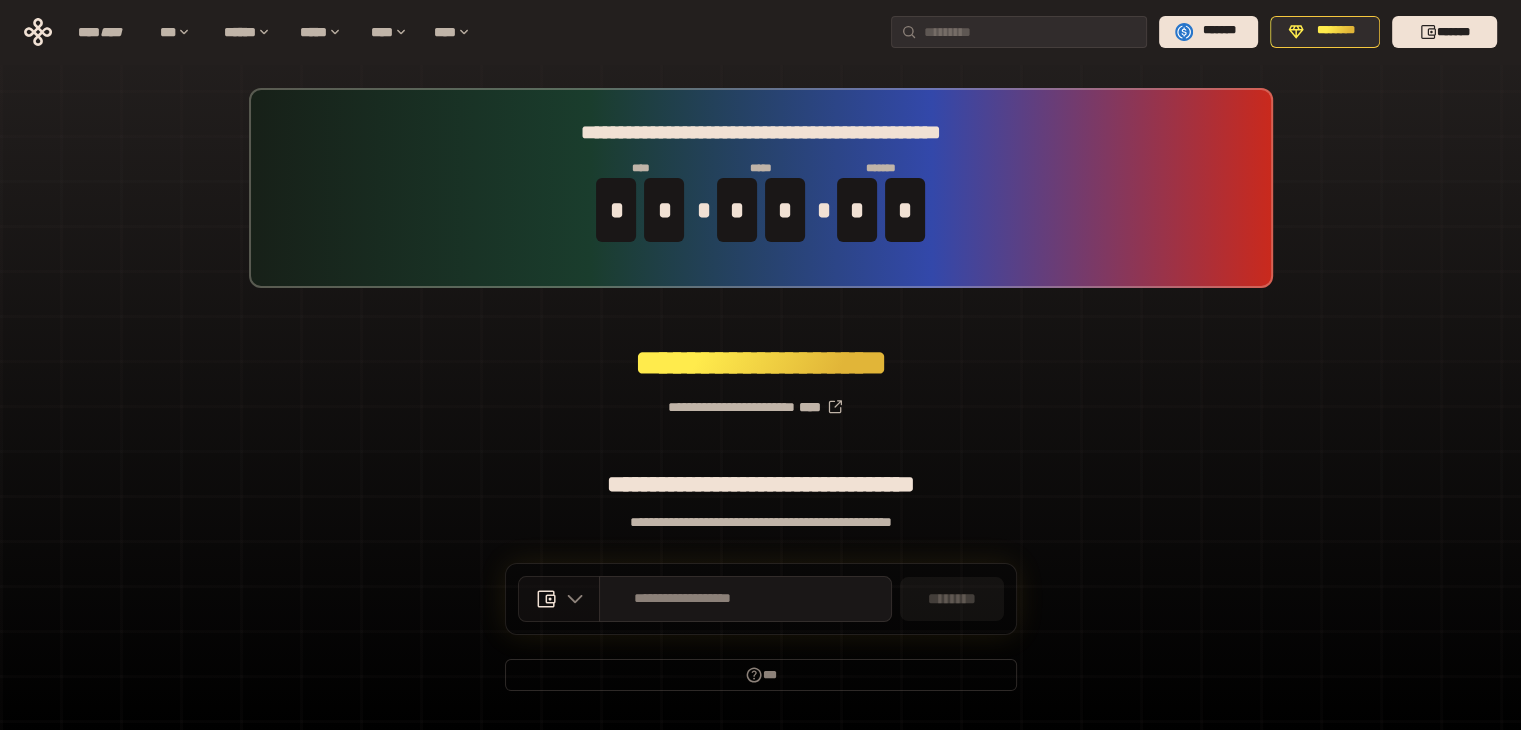 click at bounding box center (570, 599) 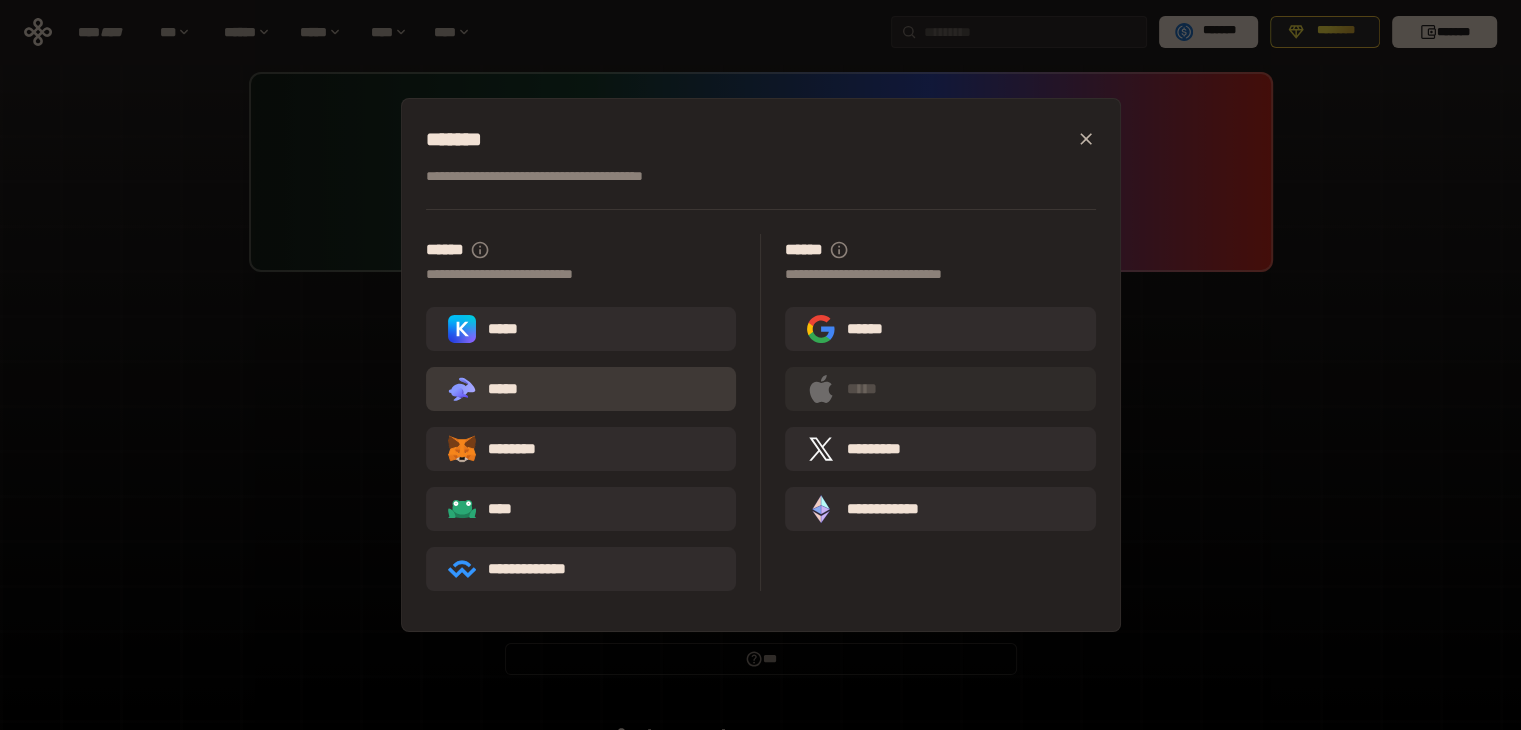 scroll, scrollTop: 0, scrollLeft: 0, axis: both 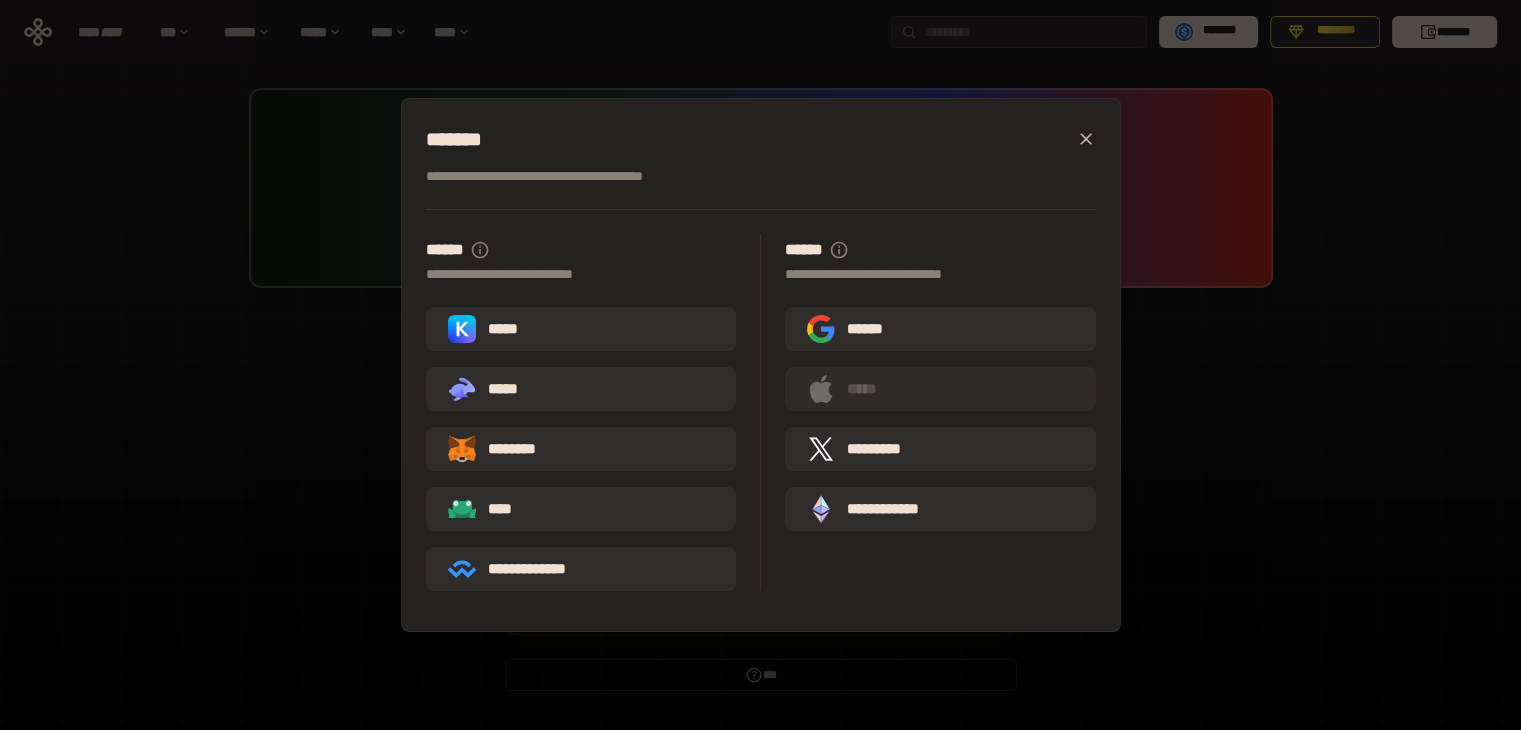 click on "**********" at bounding box center (940, 413) 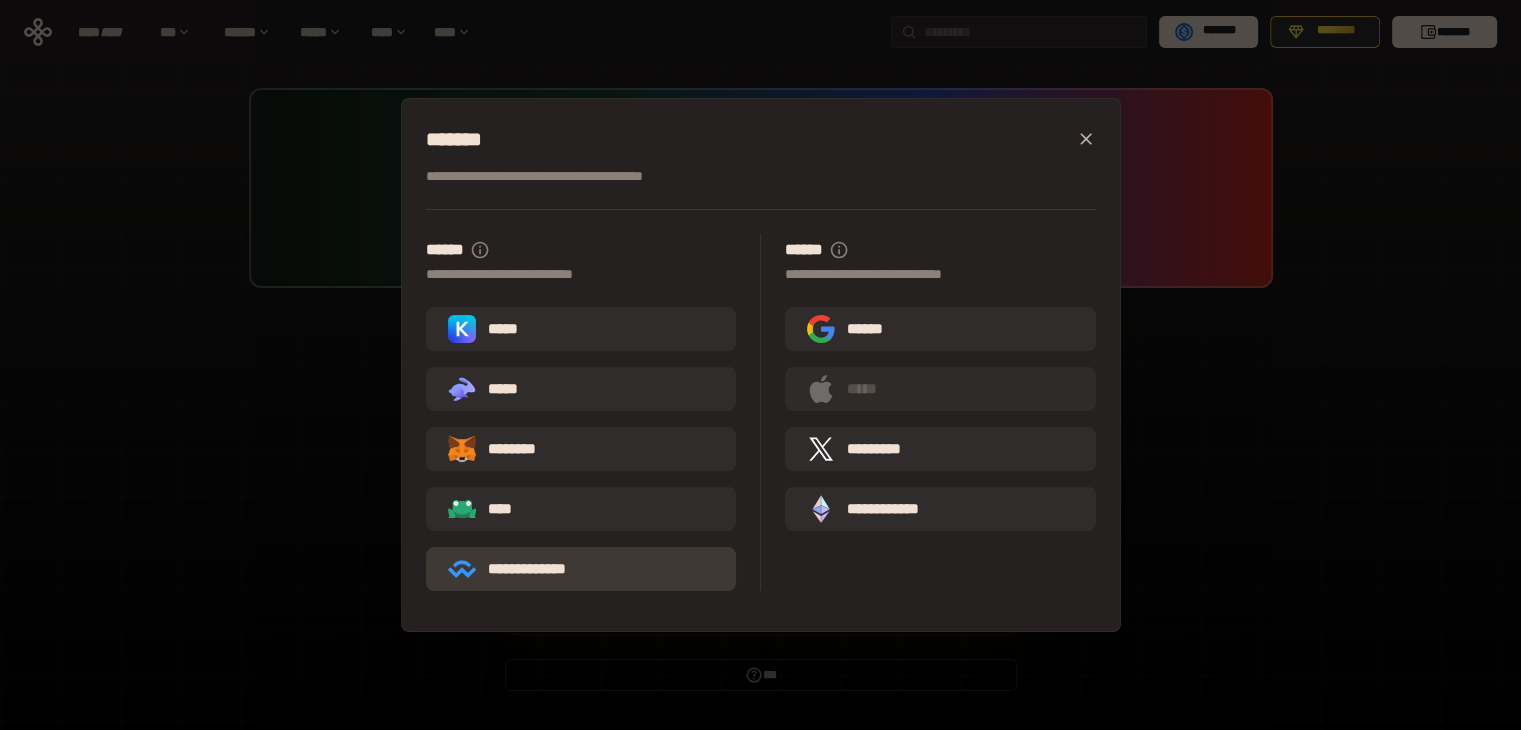 click on "**********" at bounding box center [581, 569] 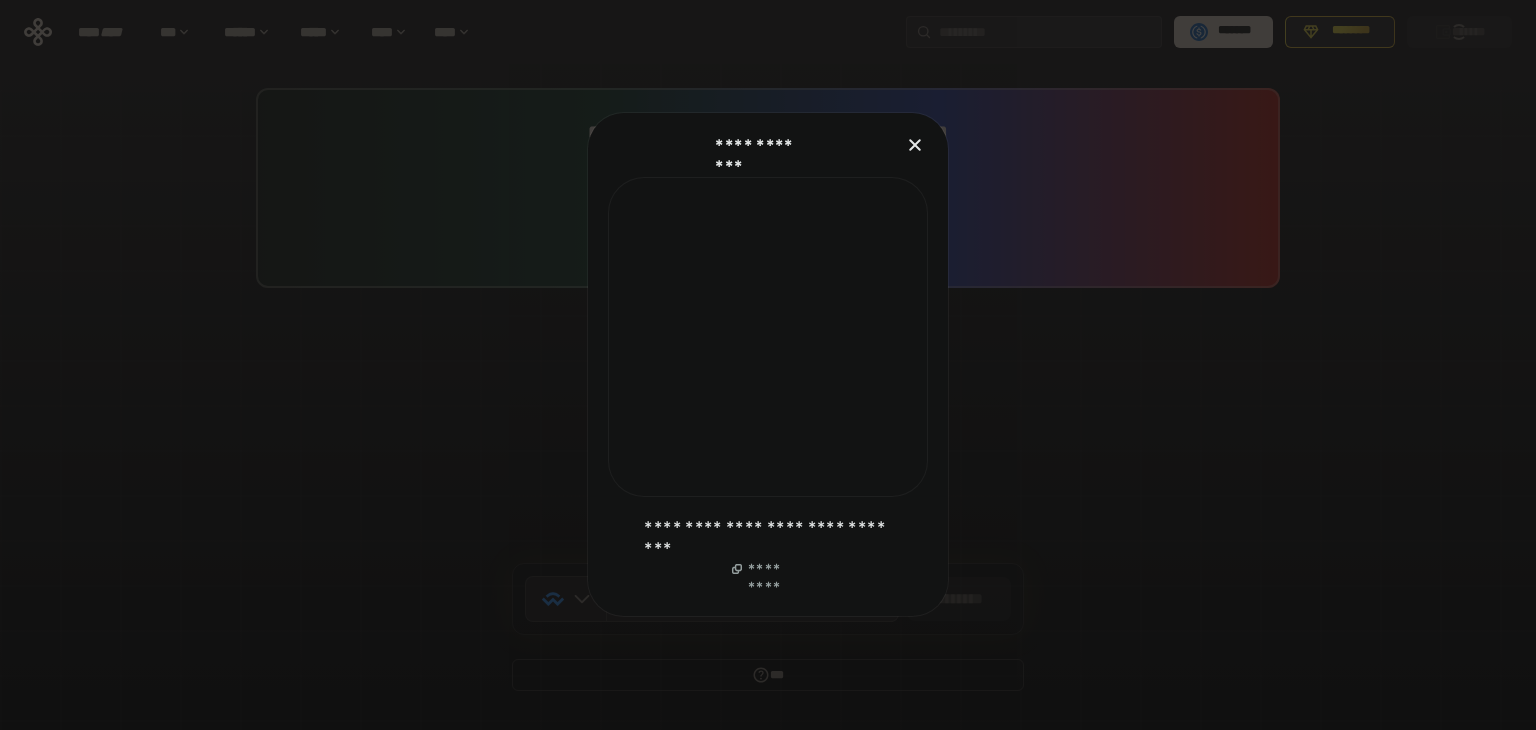 click 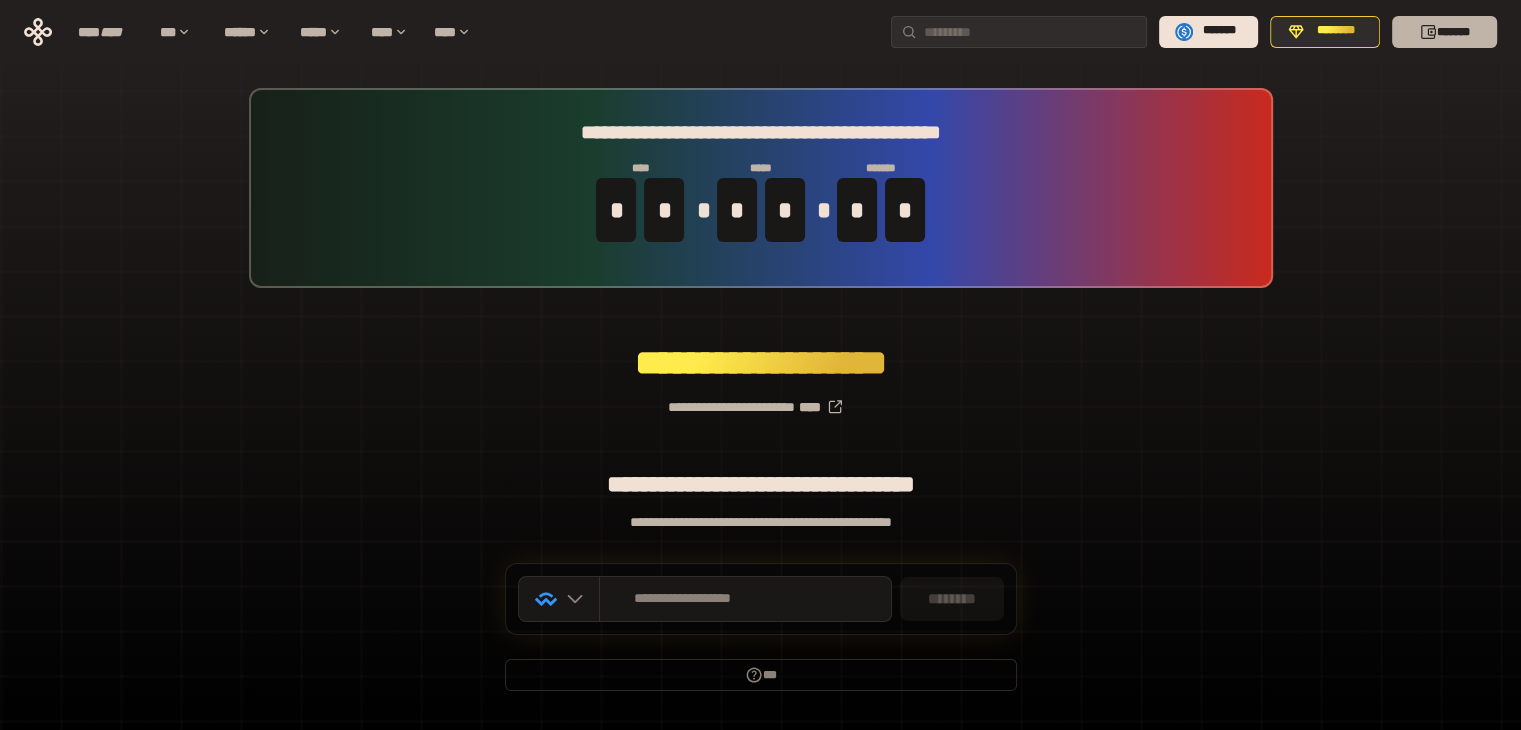 click on "*******" at bounding box center (1444, 32) 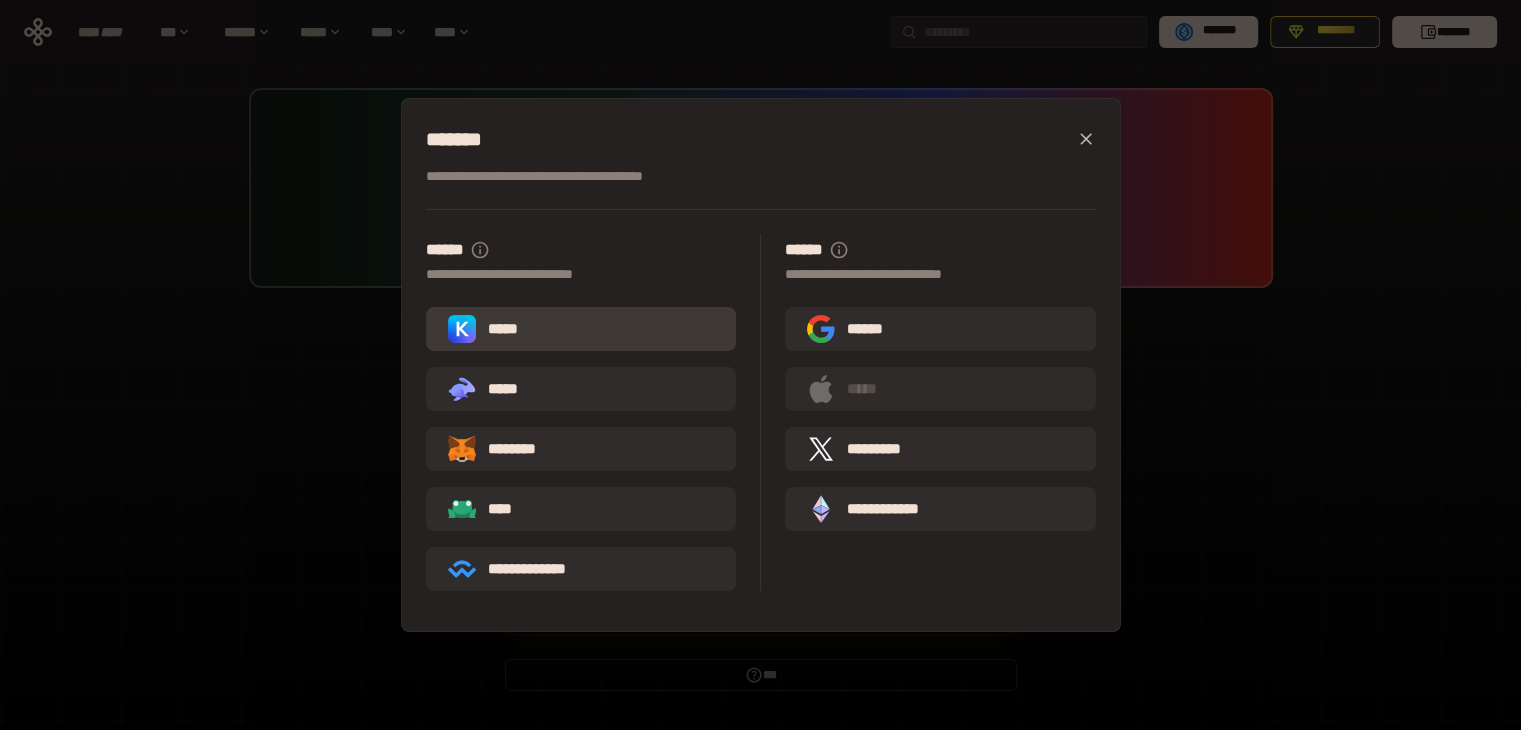 click on "*****" at bounding box center (581, 329) 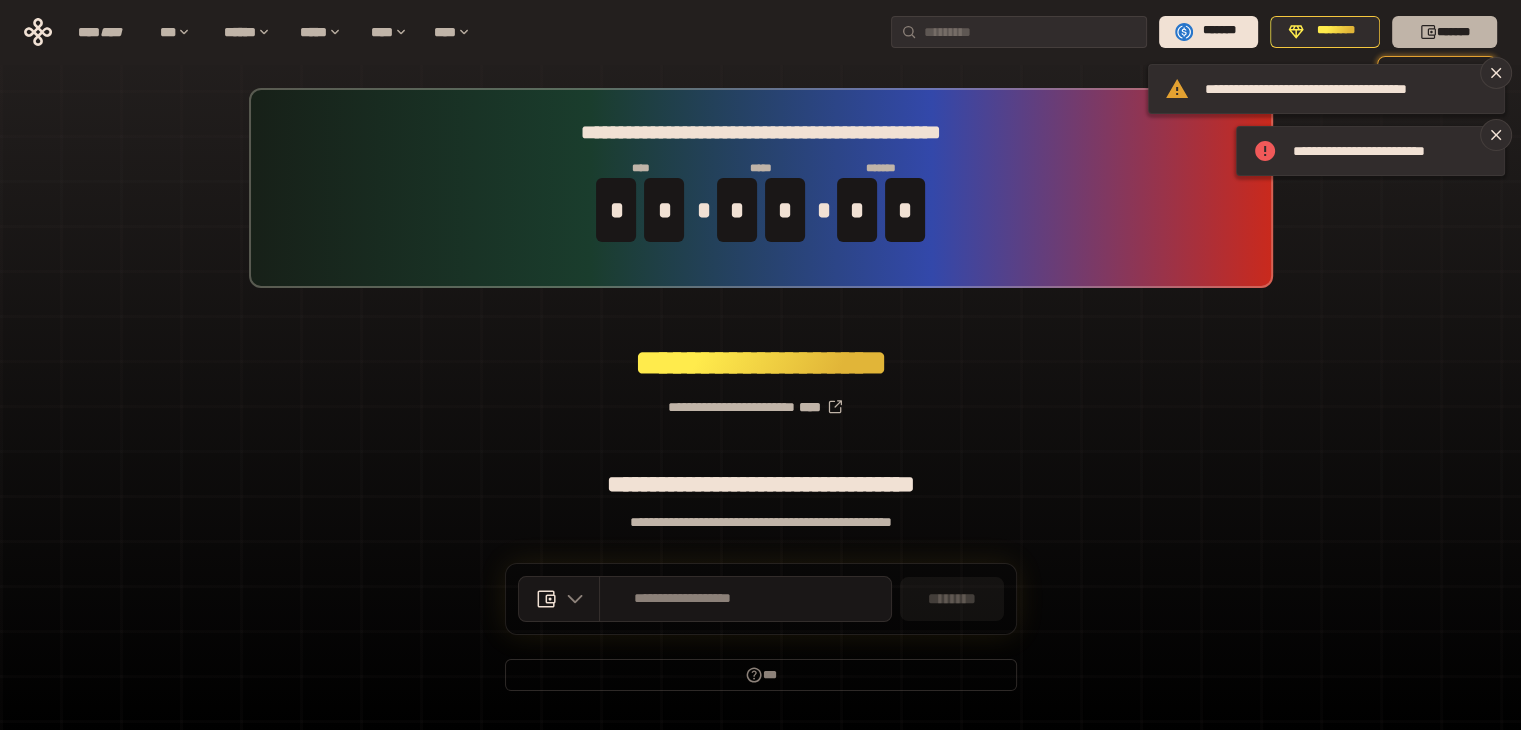 click on "*******" at bounding box center (1444, 32) 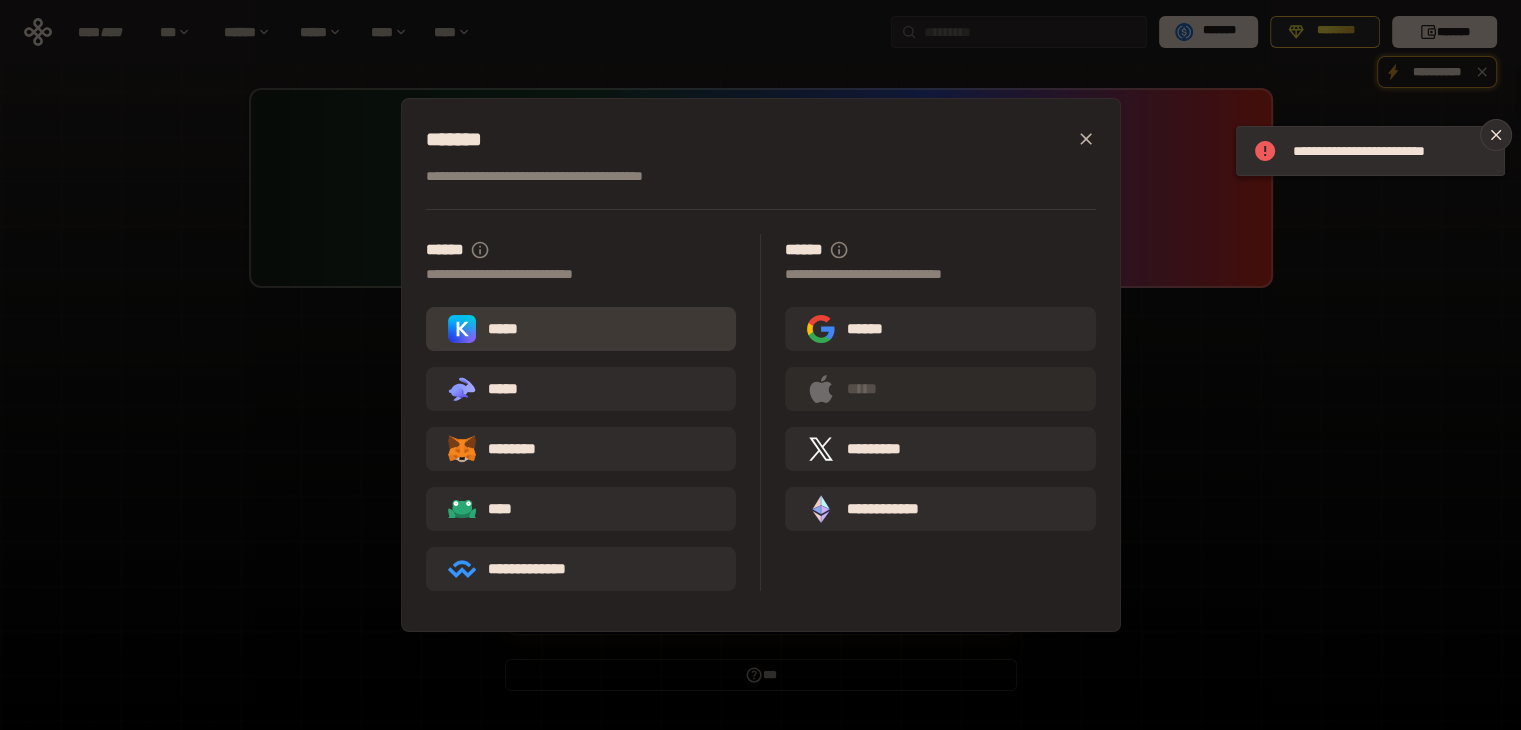 click on "*****" at bounding box center (581, 329) 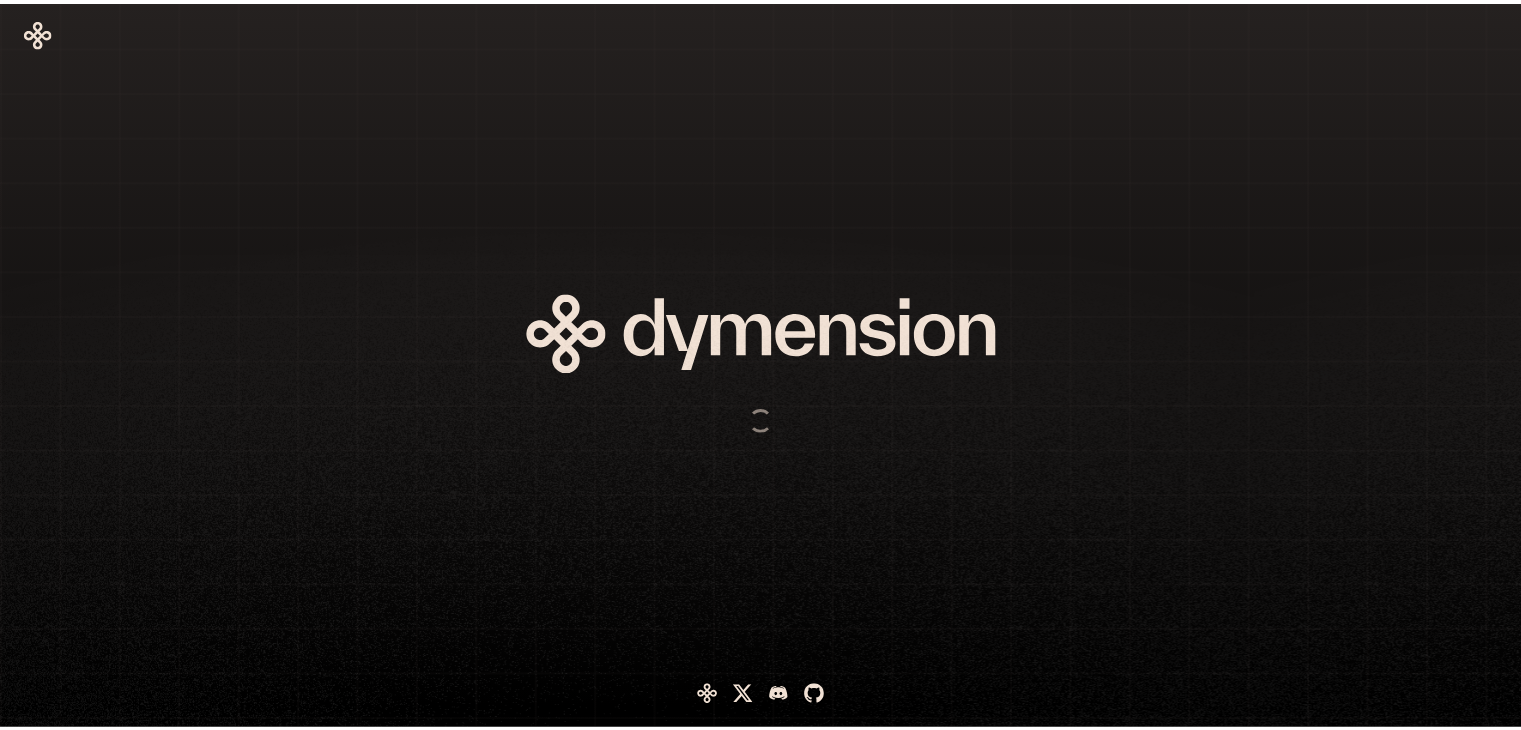 scroll, scrollTop: 0, scrollLeft: 0, axis: both 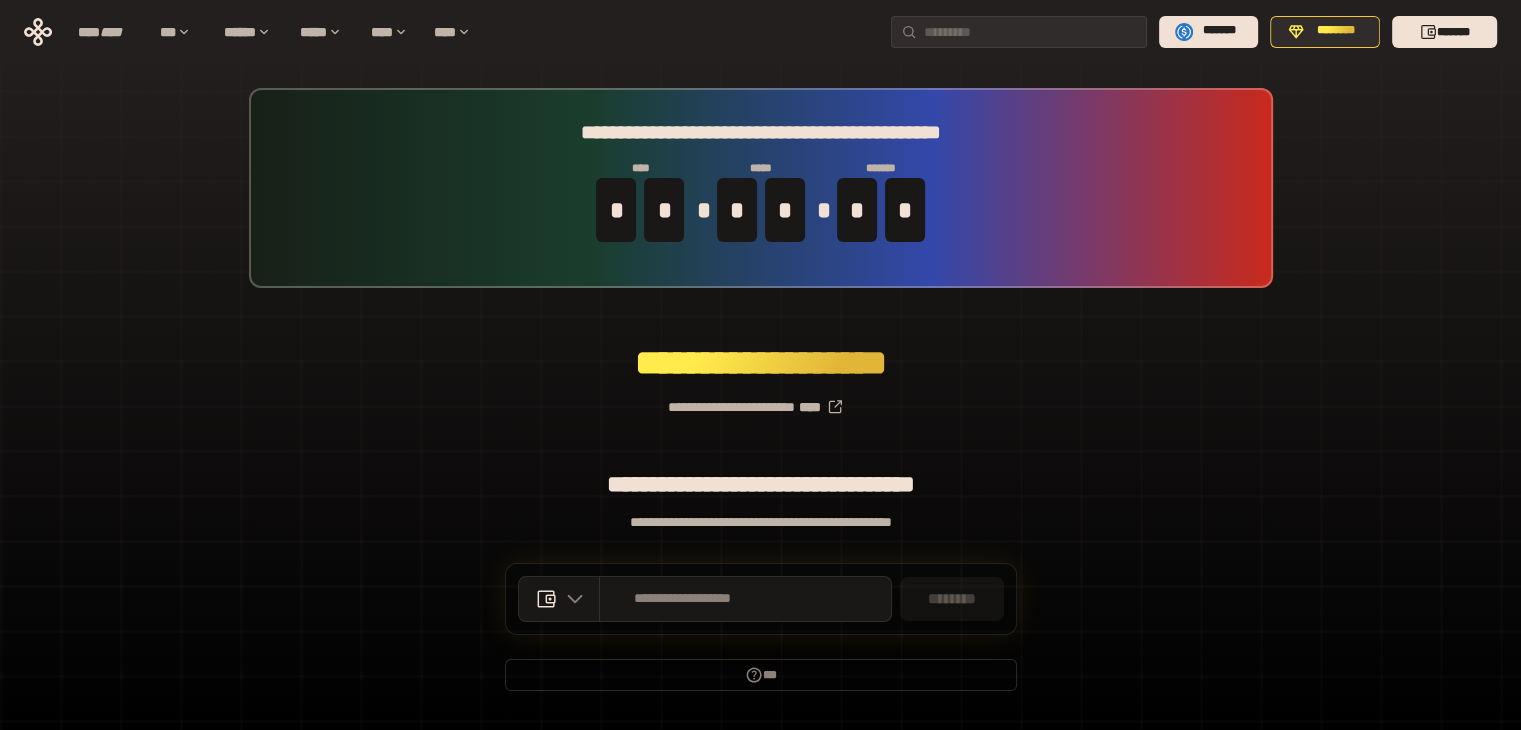 click on "**********" at bounding box center (760, 399) 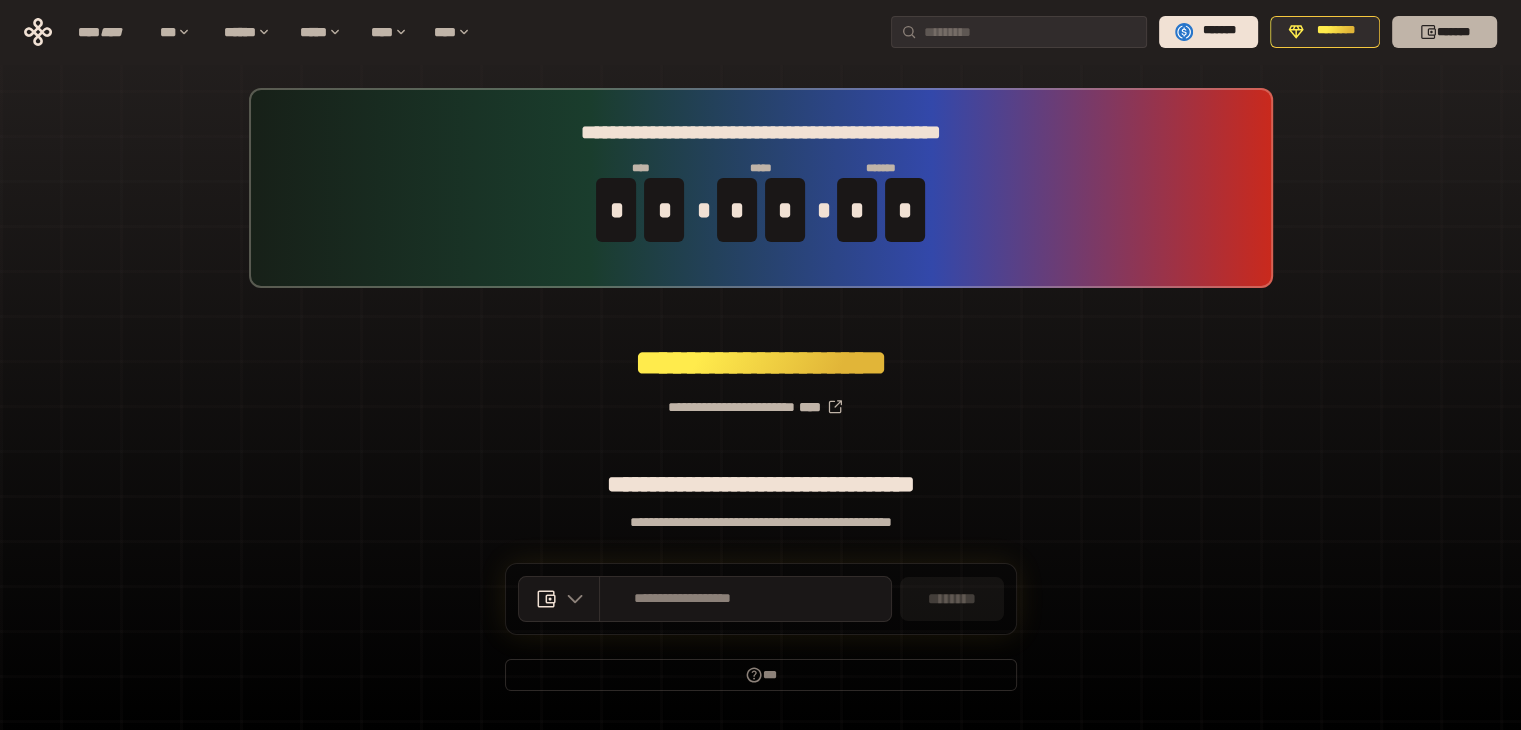 click on "*******" at bounding box center [1444, 32] 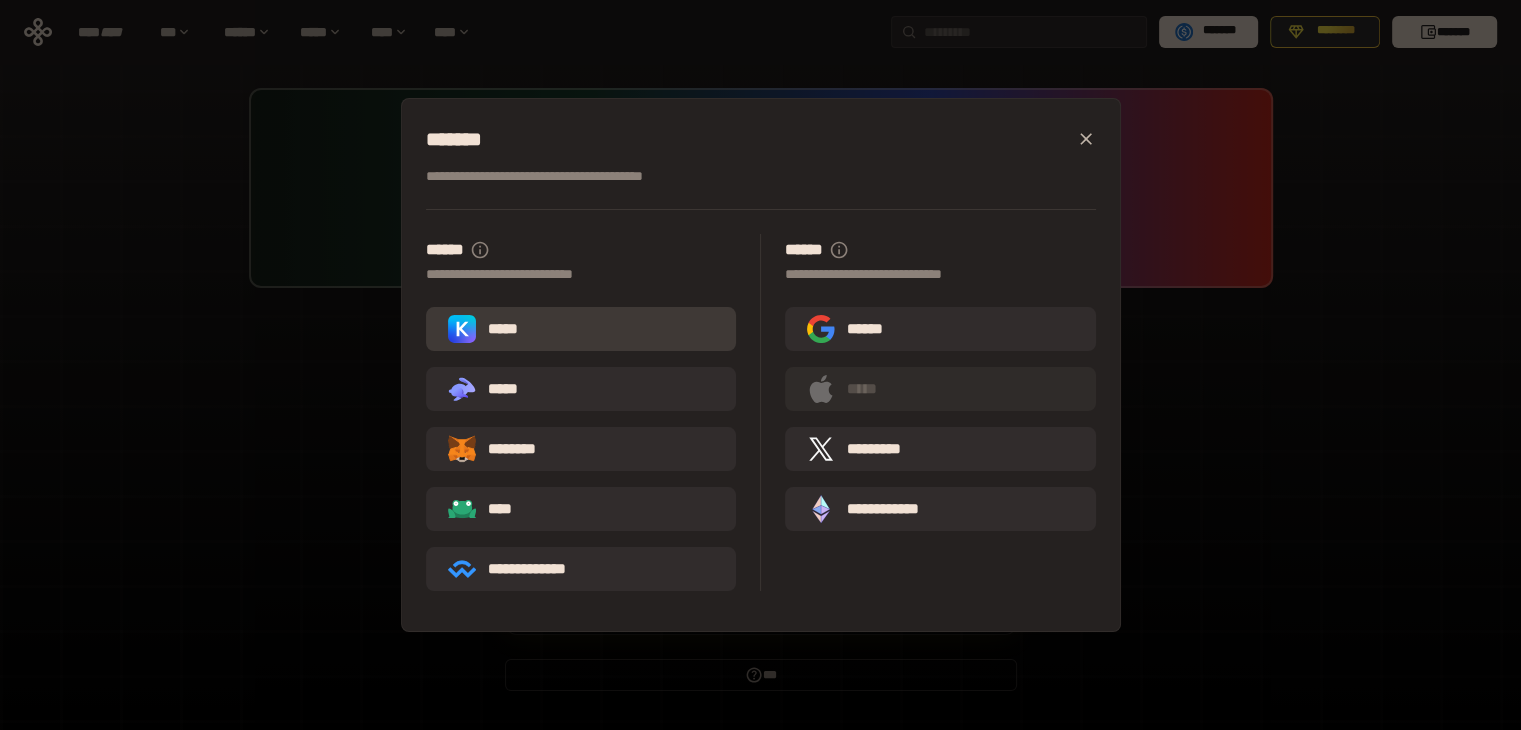 click on "*****" at bounding box center (581, 329) 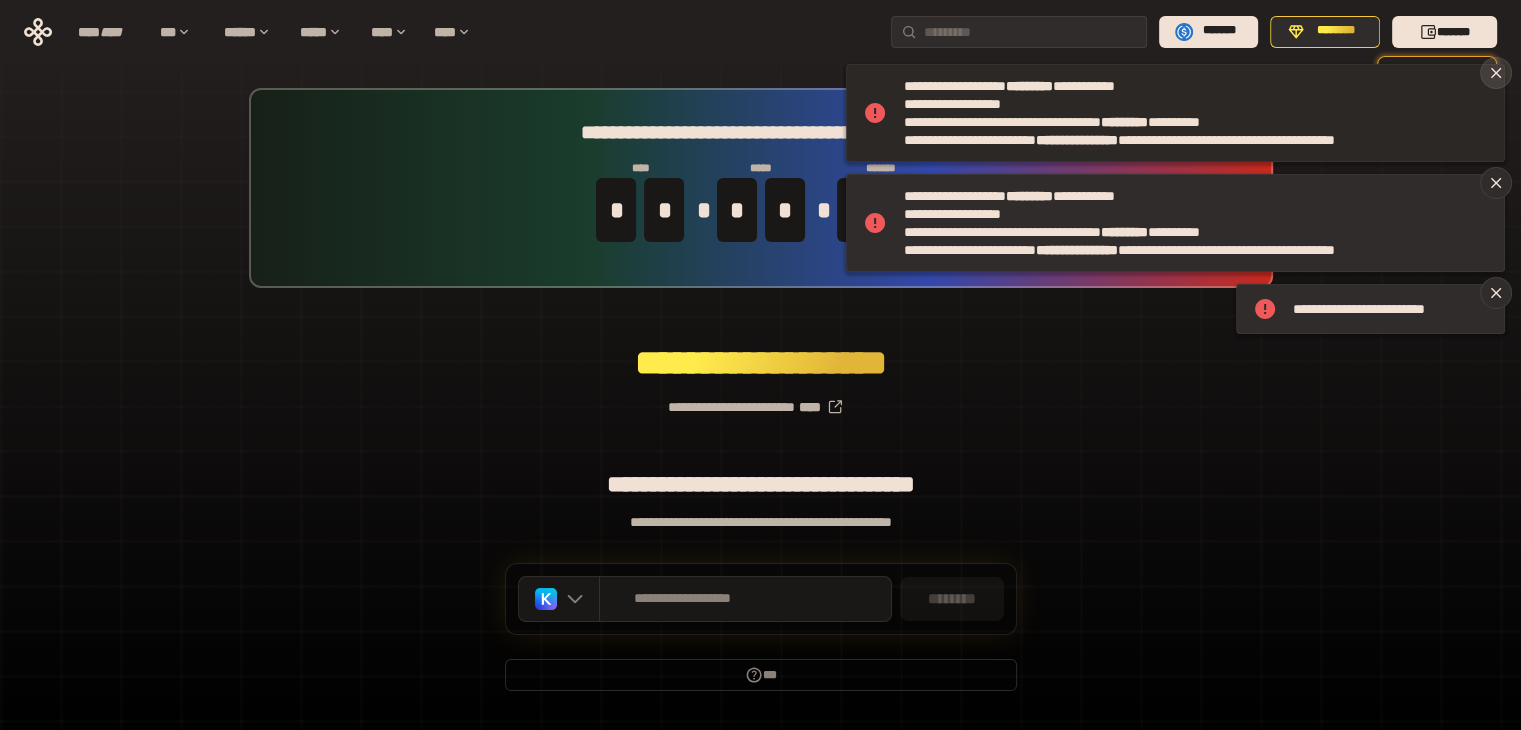 click 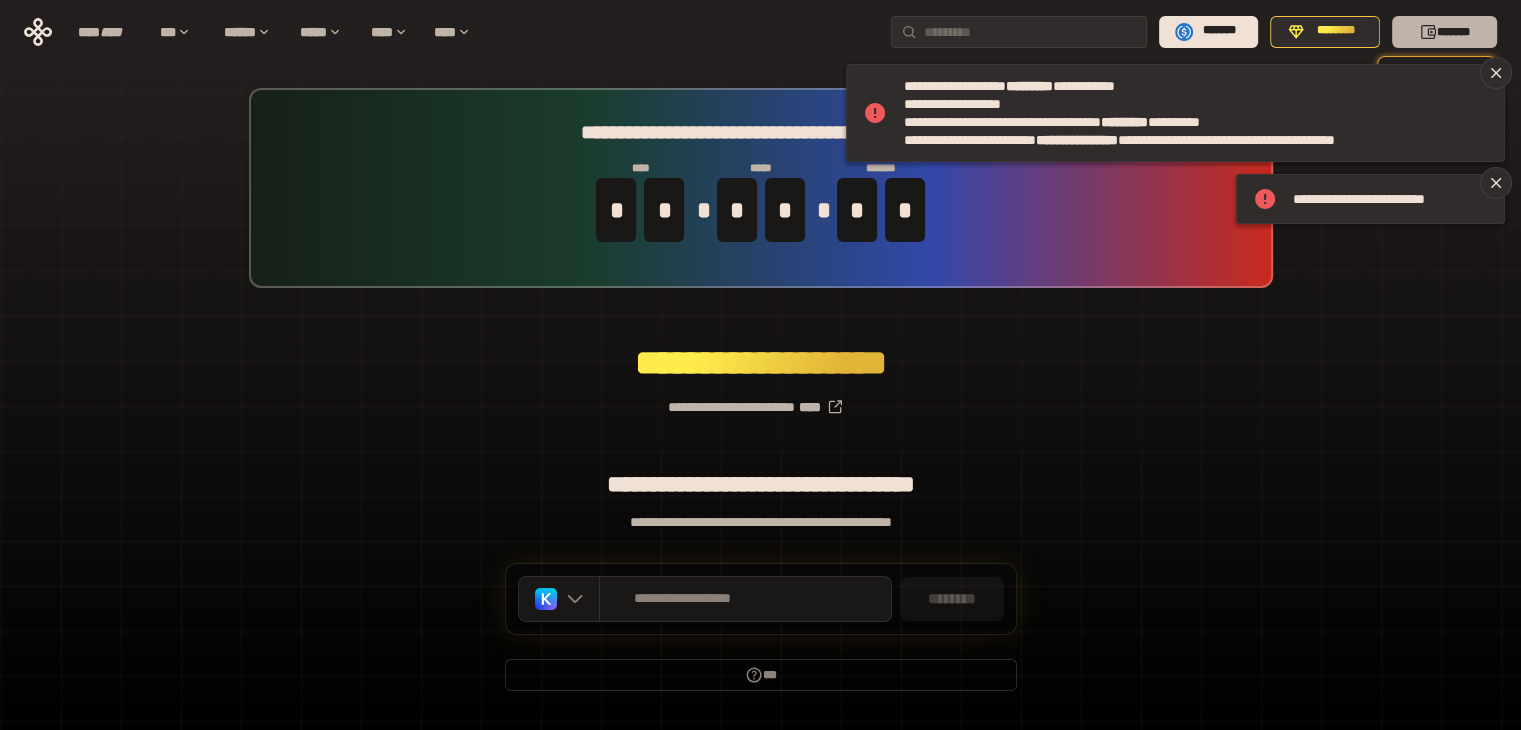 click on "*******" at bounding box center (1444, 32) 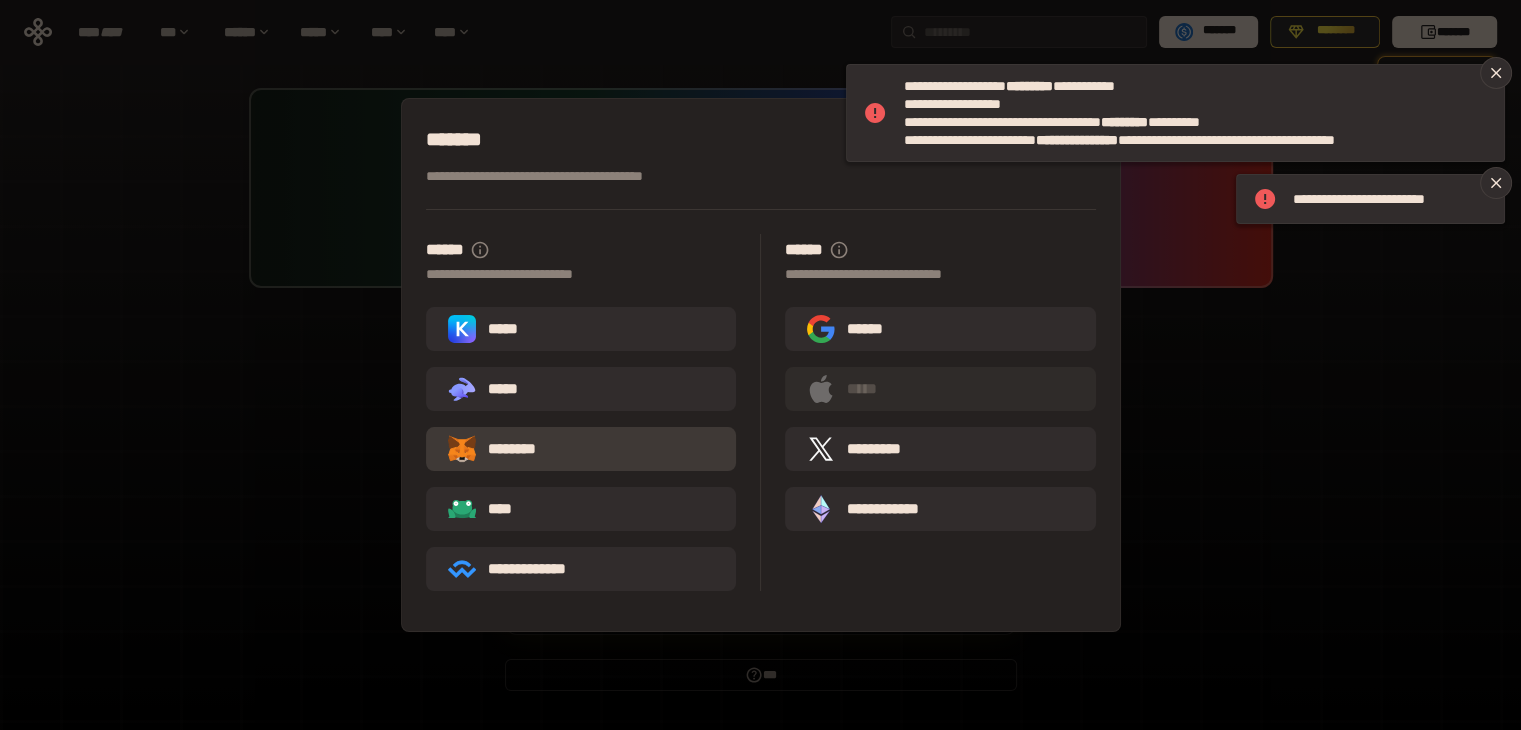 click on "********" at bounding box center (581, 449) 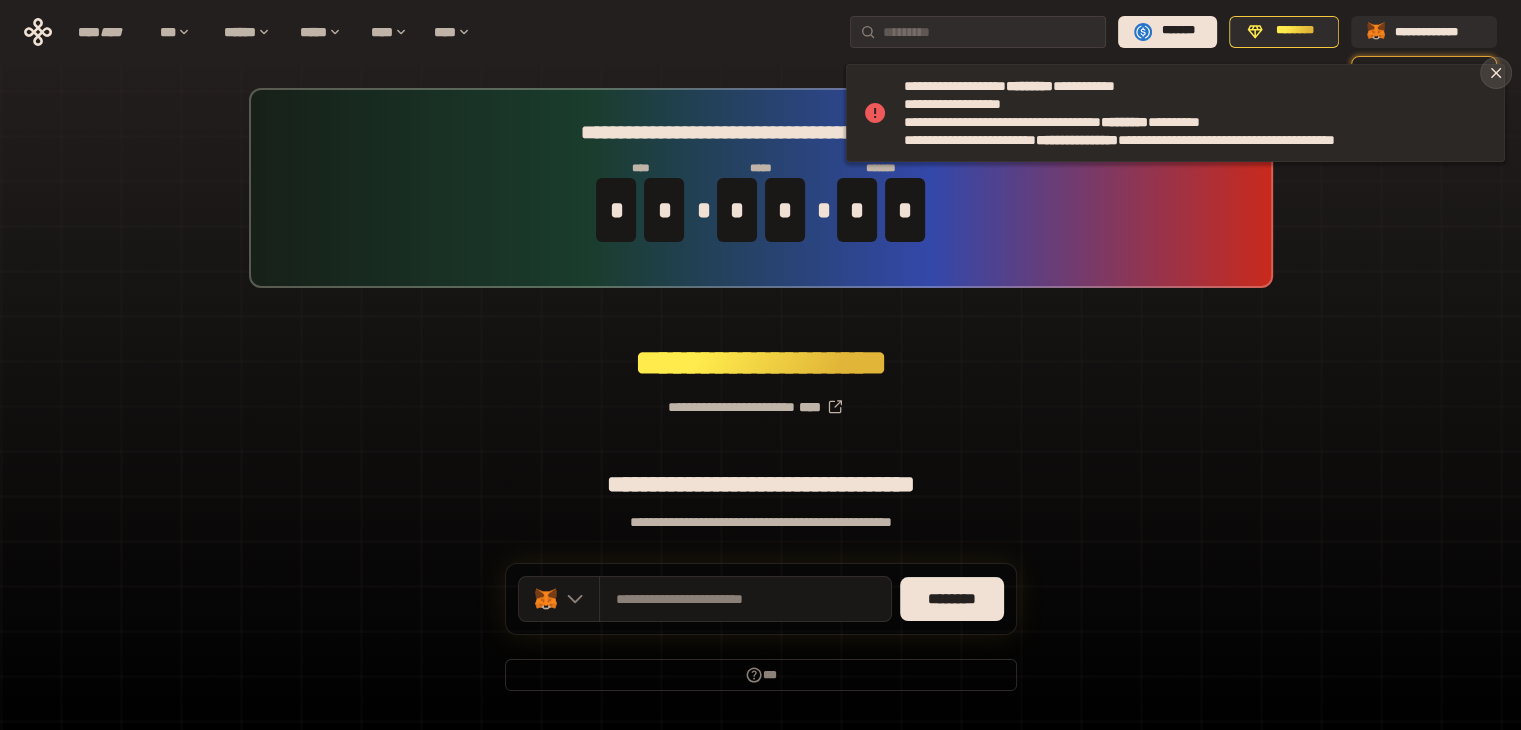 click 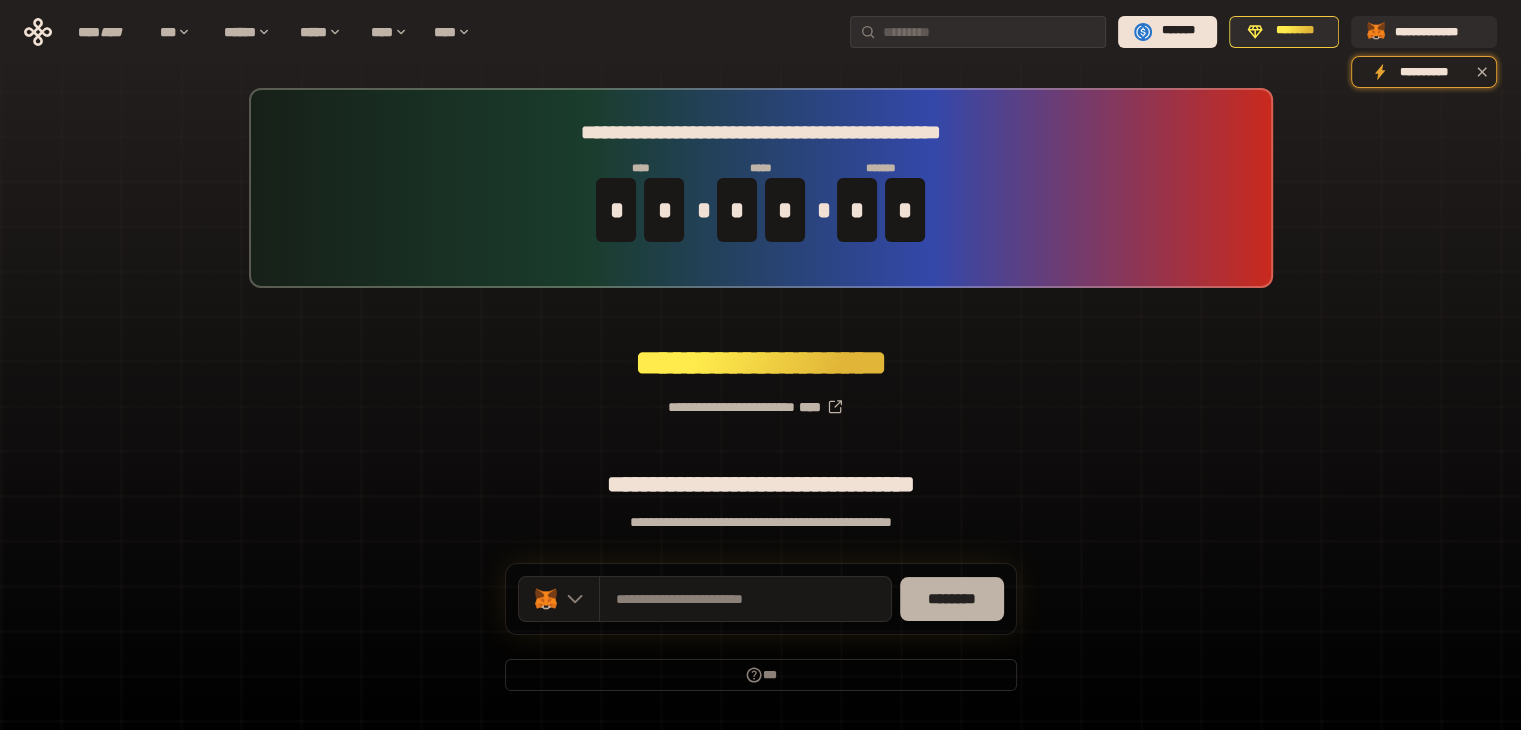 click on "********" at bounding box center [952, 599] 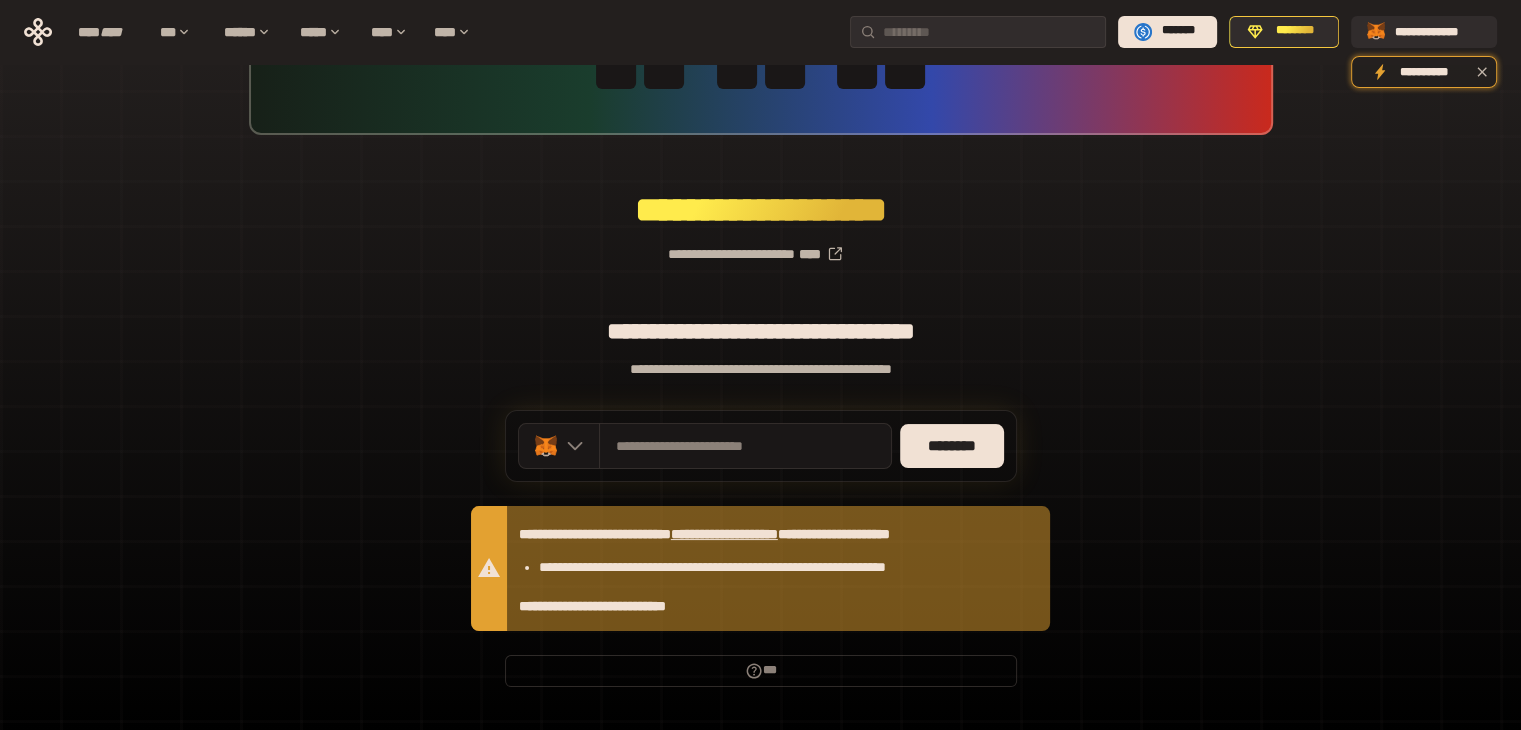 scroll, scrollTop: 0, scrollLeft: 0, axis: both 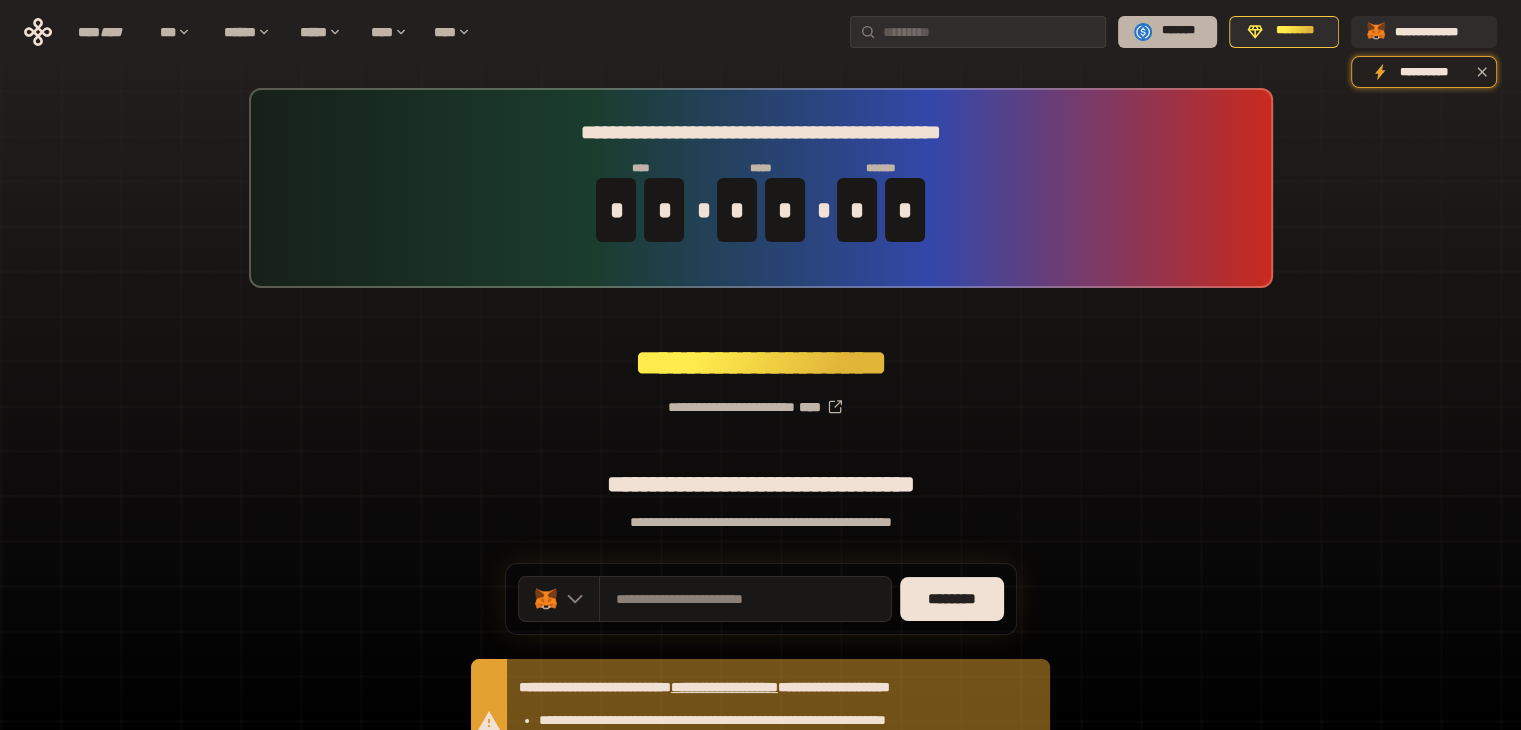 click on "*******" at bounding box center (1178, 31) 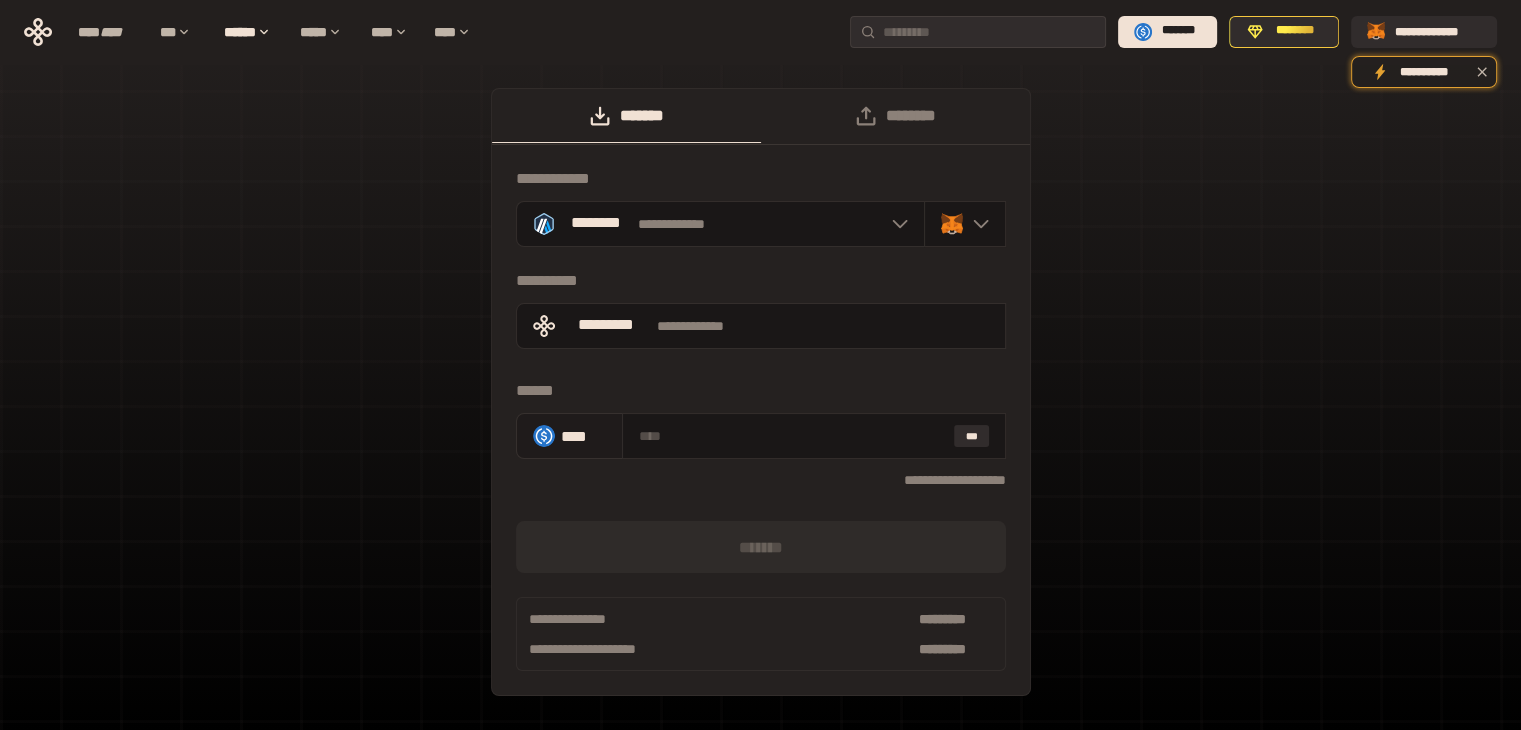 click on "****" at bounding box center [583, 435] 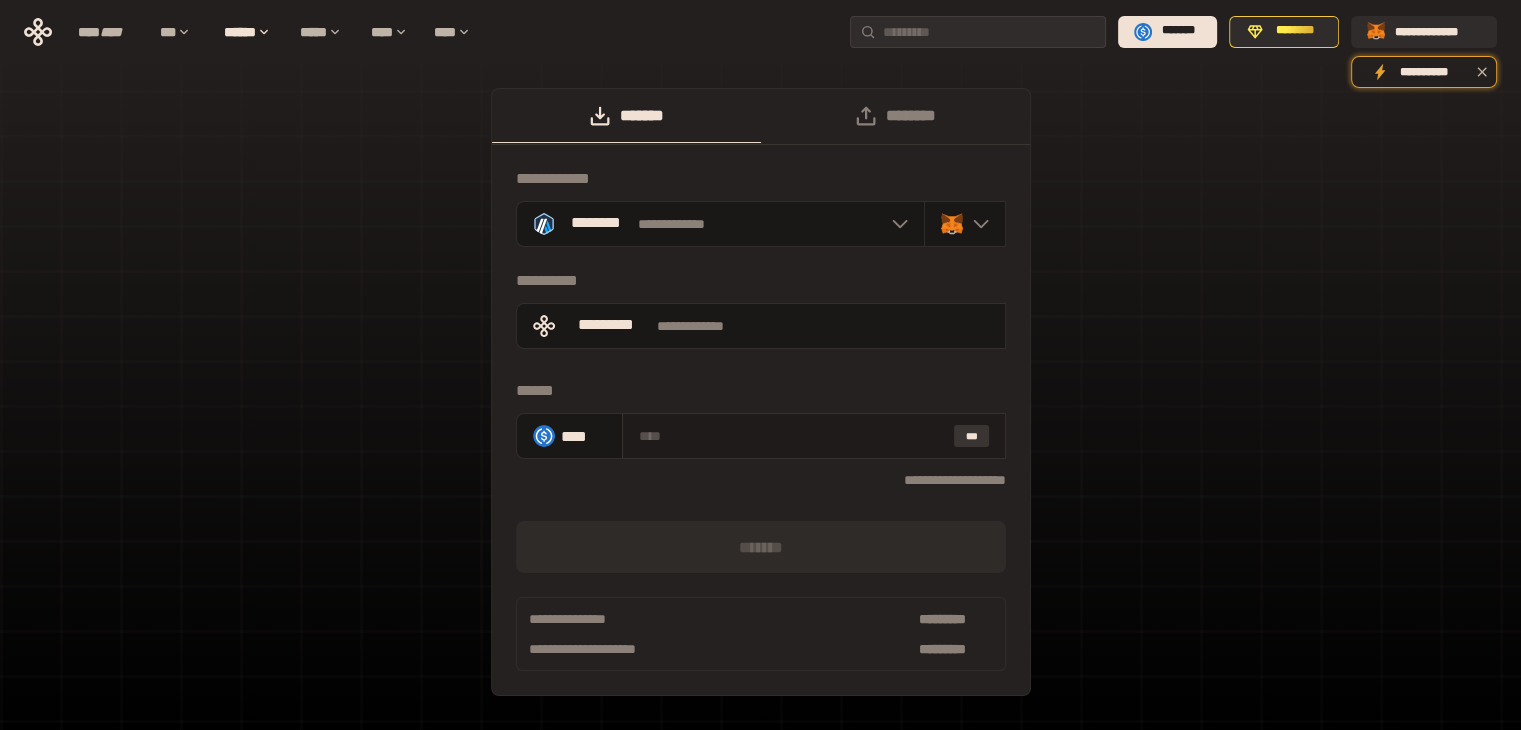click on "***" at bounding box center [972, 436] 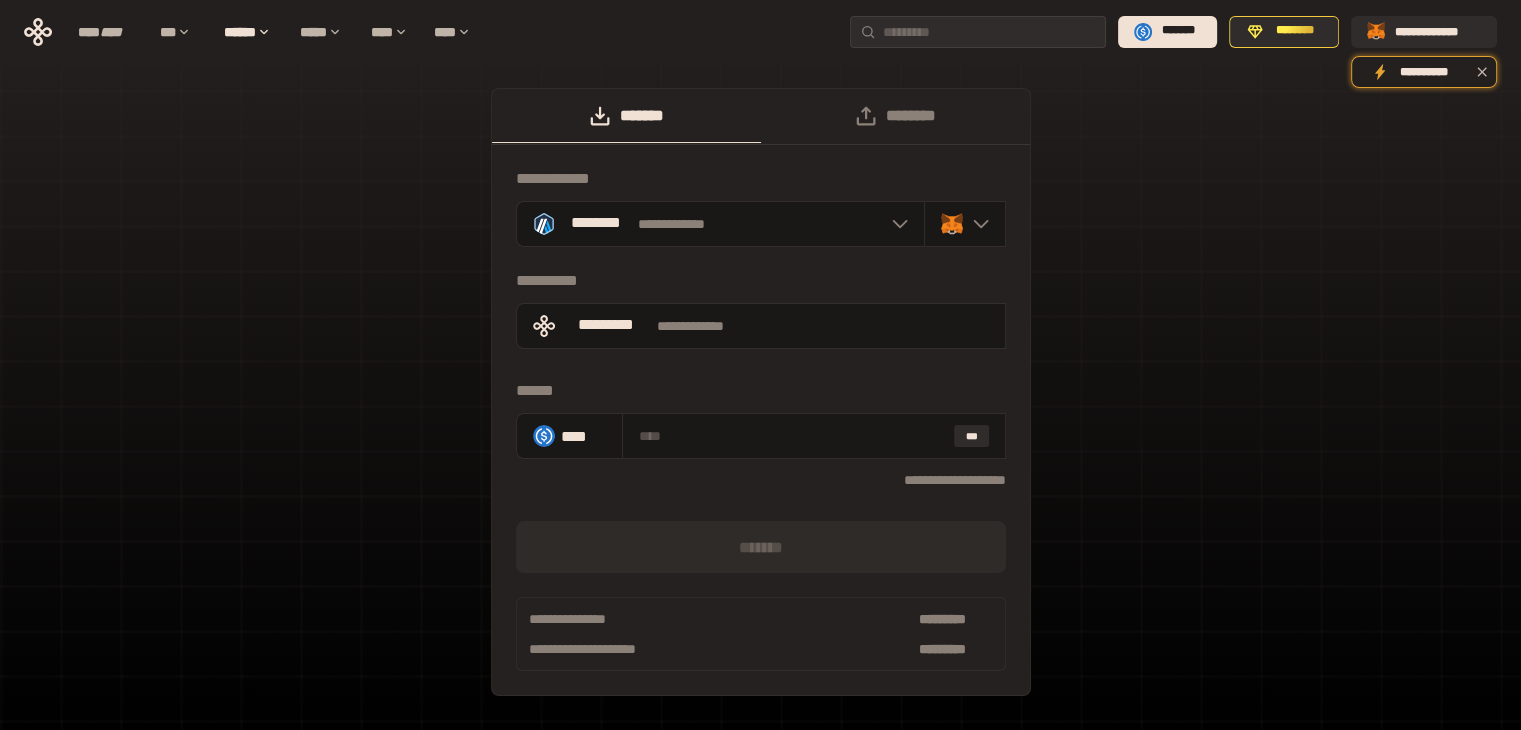 click on "**********" at bounding box center (760, 402) 